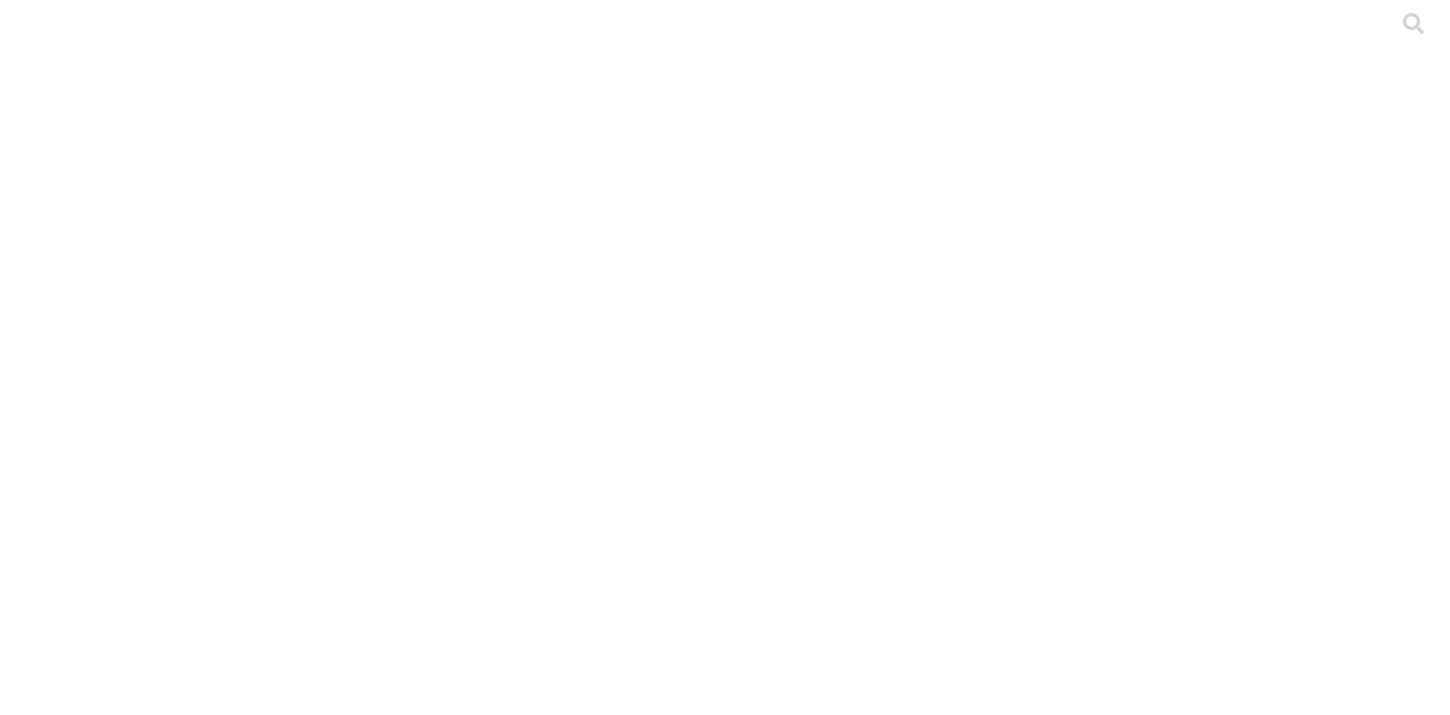 scroll, scrollTop: 0, scrollLeft: 0, axis: both 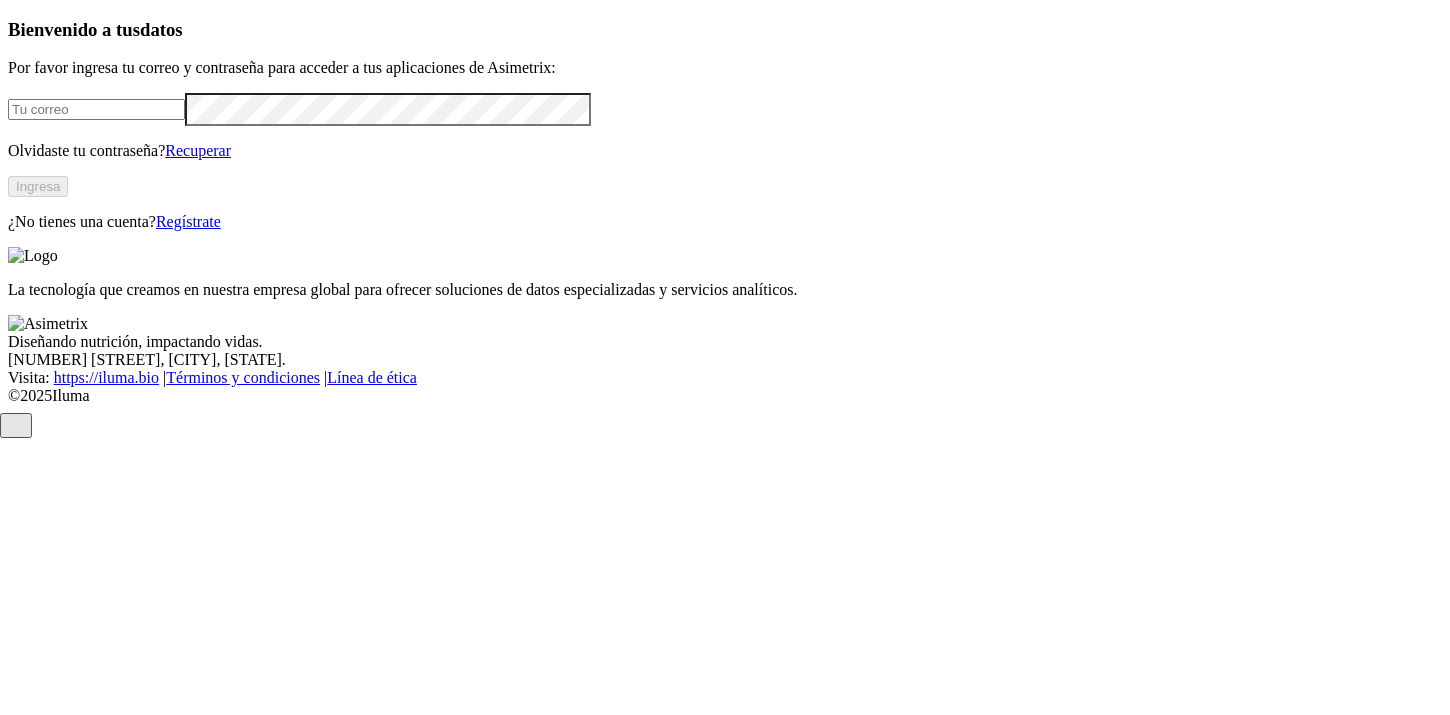 click at bounding box center [725, 109] 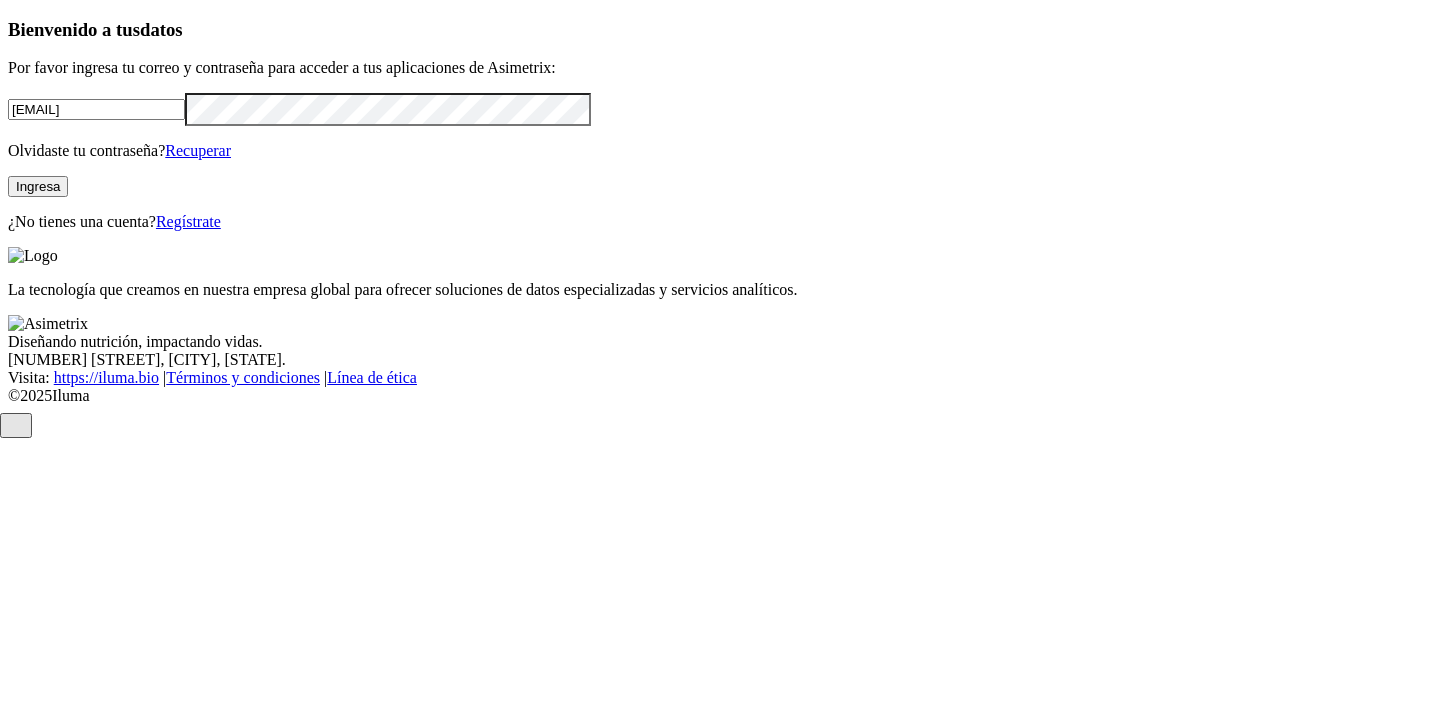 click on "Ingresa" at bounding box center [38, 186] 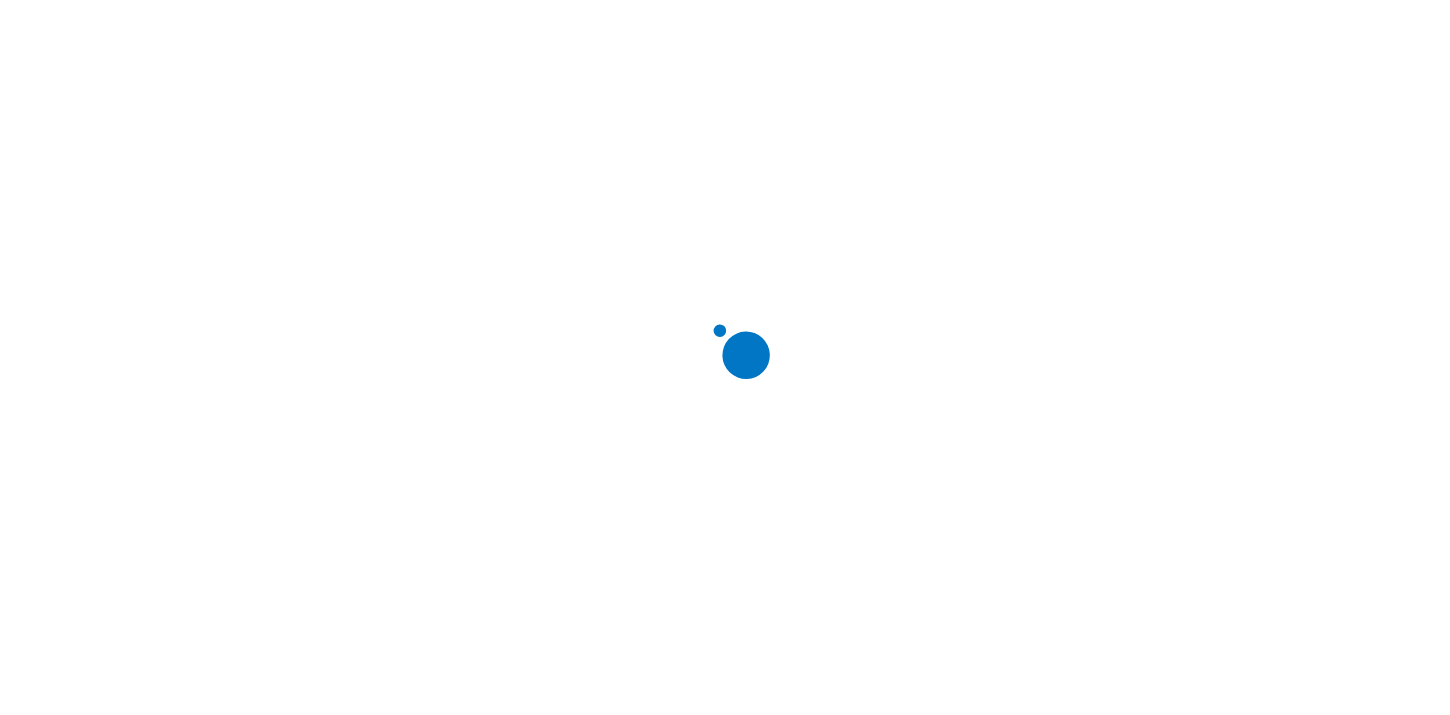 scroll, scrollTop: 0, scrollLeft: 0, axis: both 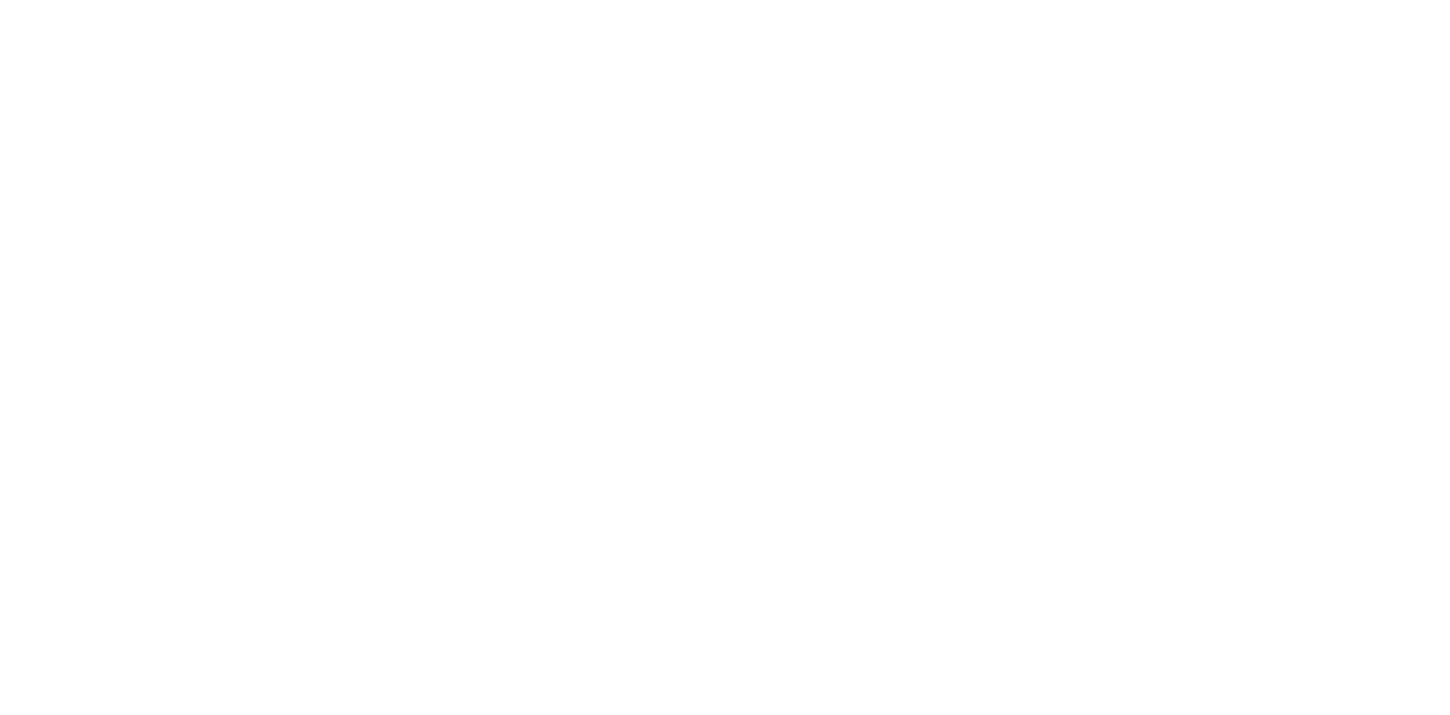 click 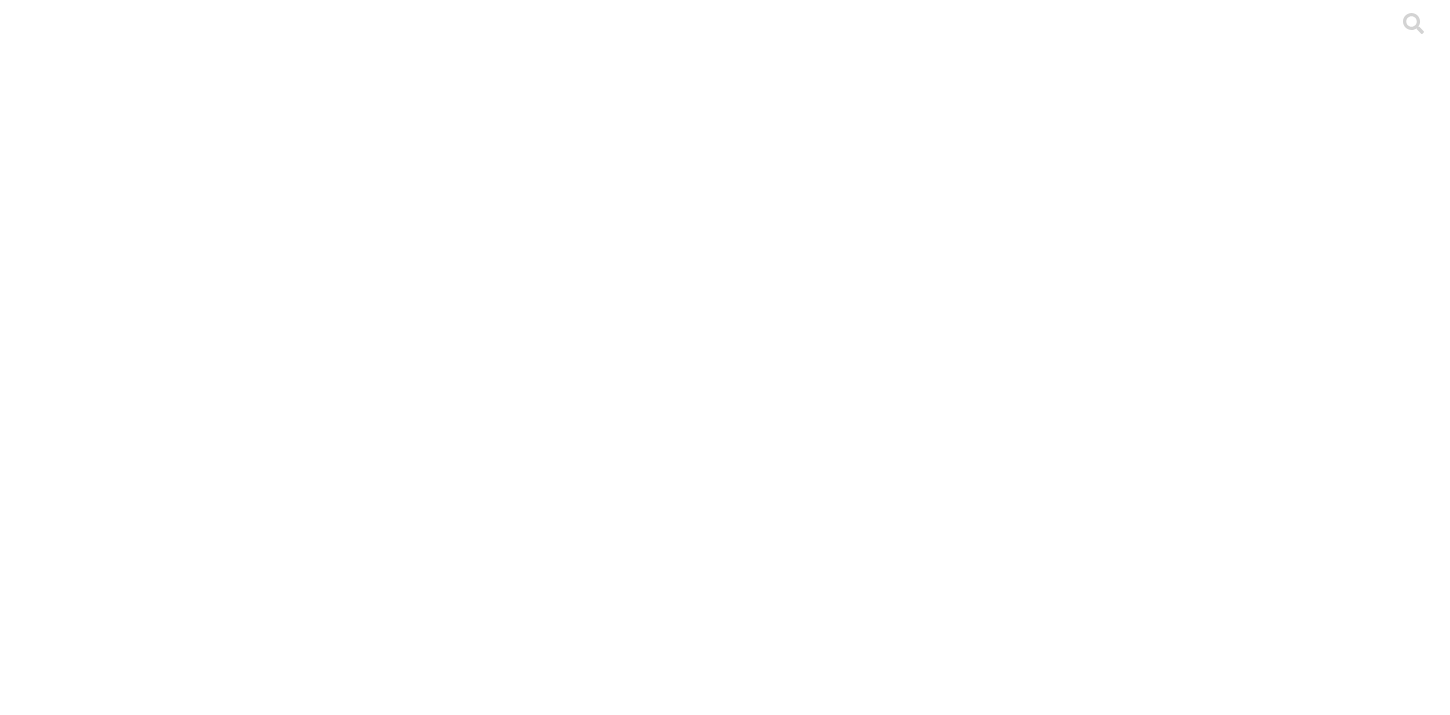 click on ".cls-1 {
fill: #d6d6d6;
}
ETL" at bounding box center [725, 3092] 